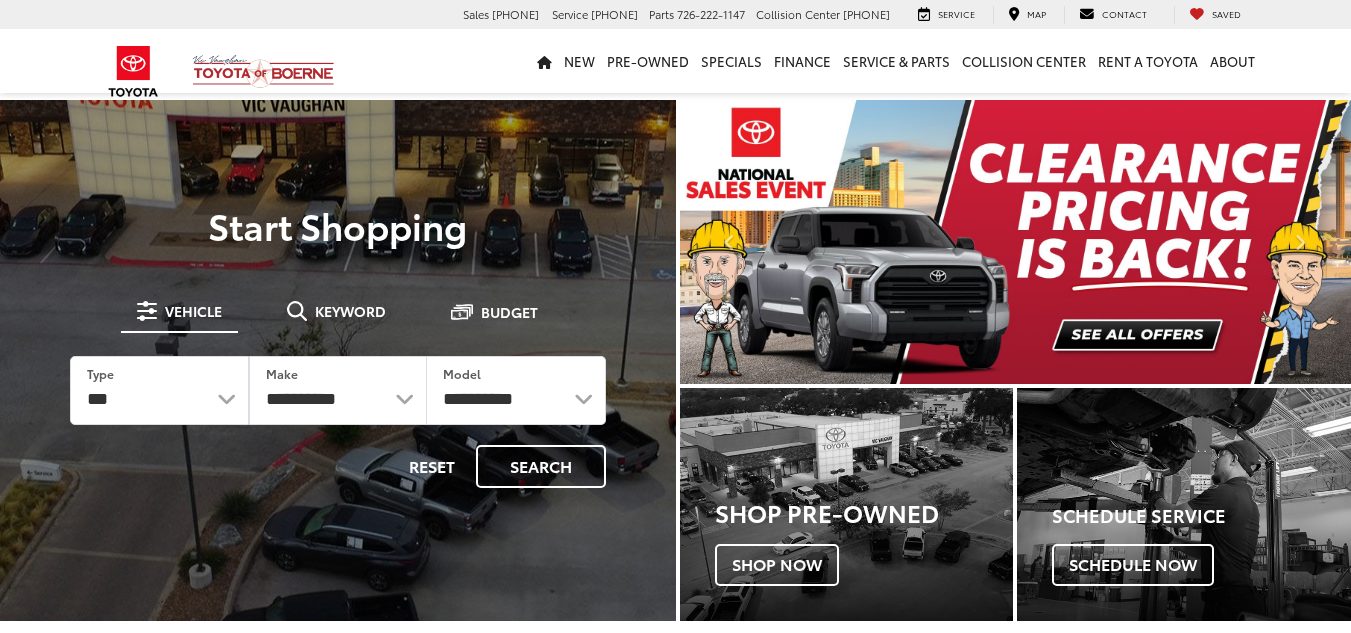 scroll, scrollTop: 0, scrollLeft: 0, axis: both 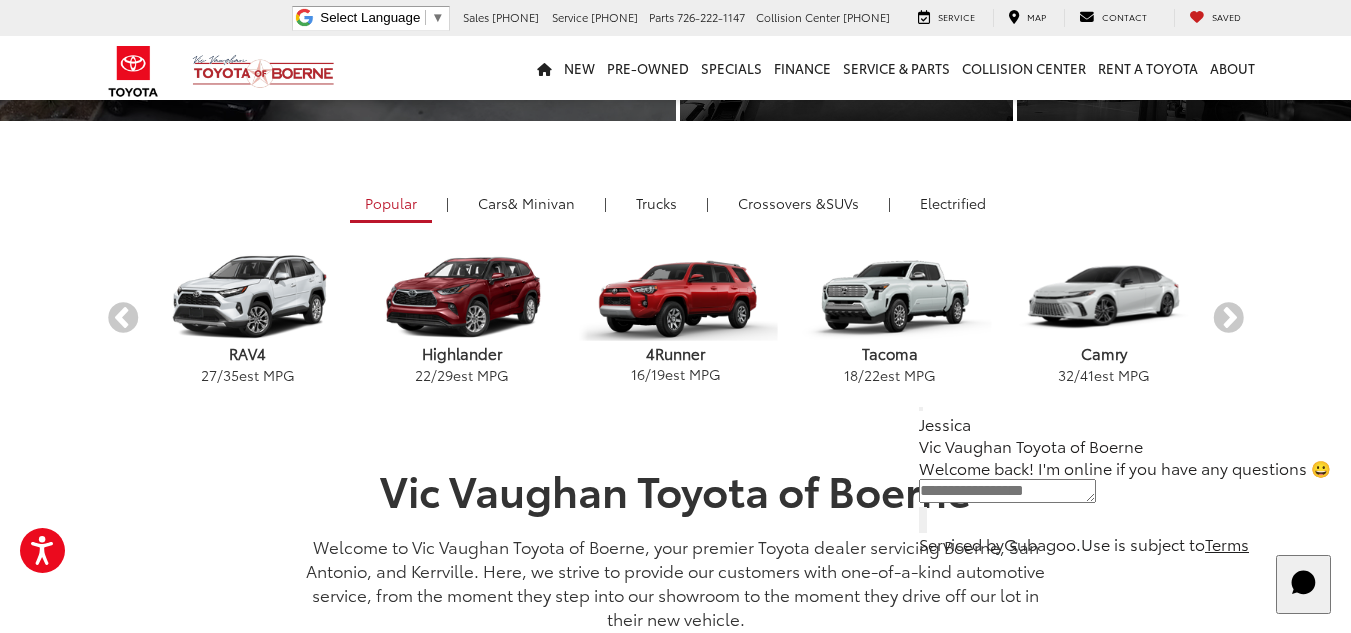 click on "Popular
|
Cars  & Minivan
|
Trucks
|
Crossovers &  SUVs
|
Electrified
Previous
Highlander
22 / 29  est MPG
4Runner
16 / 19  est MPG
Tacoma
18 / 22  est MPG
Camry
32 / 41  est MPG
Tundra
18 / 24  est MPG
RAV4
27 / 35  est MPG
Highlander
22 / 29  est MPG
4Runner
16 / 19  est MPG
Tacoma
18 / 22  est MPG
Camry
32 / 41  est MPG
Tundra
18 / 24  est MPG
RAV4
27 / 35  est MPG
Highlander
22 / 29  est MPG
4Runner
16 / 19  est MPG
Tacoma
18 / 22  est MPG
Camry
32 / 41  est MPG
Tundra
18 / 24  est MPG
Next
Previous
GR86
20 / 26  est MPG
GR Supra
25 / 32  est MPG
Sienna
36 / 36  est MPG
Crown
42 / 41  est MPG
GR Corolla
21 / 28  est MPG
Corolla
32 / 41  est MPG
32 / 41" at bounding box center (676, 293) 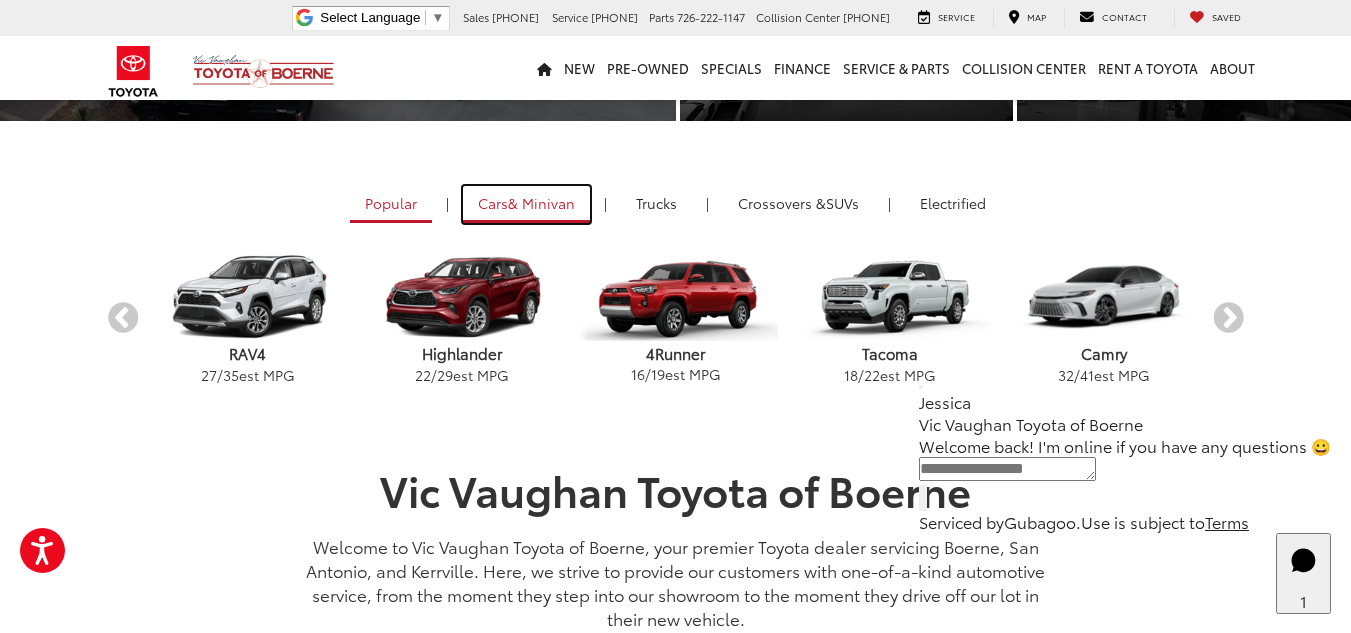 click on "& Minivan" at bounding box center [541, 203] 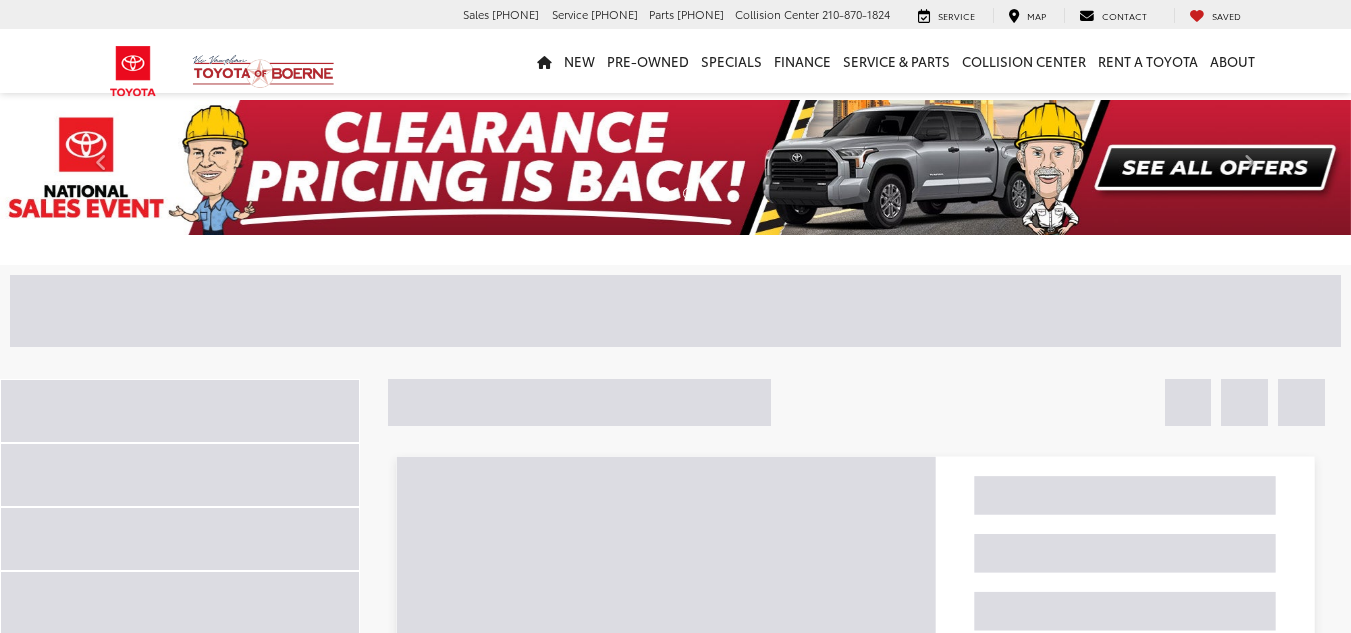 scroll, scrollTop: 0, scrollLeft: 0, axis: both 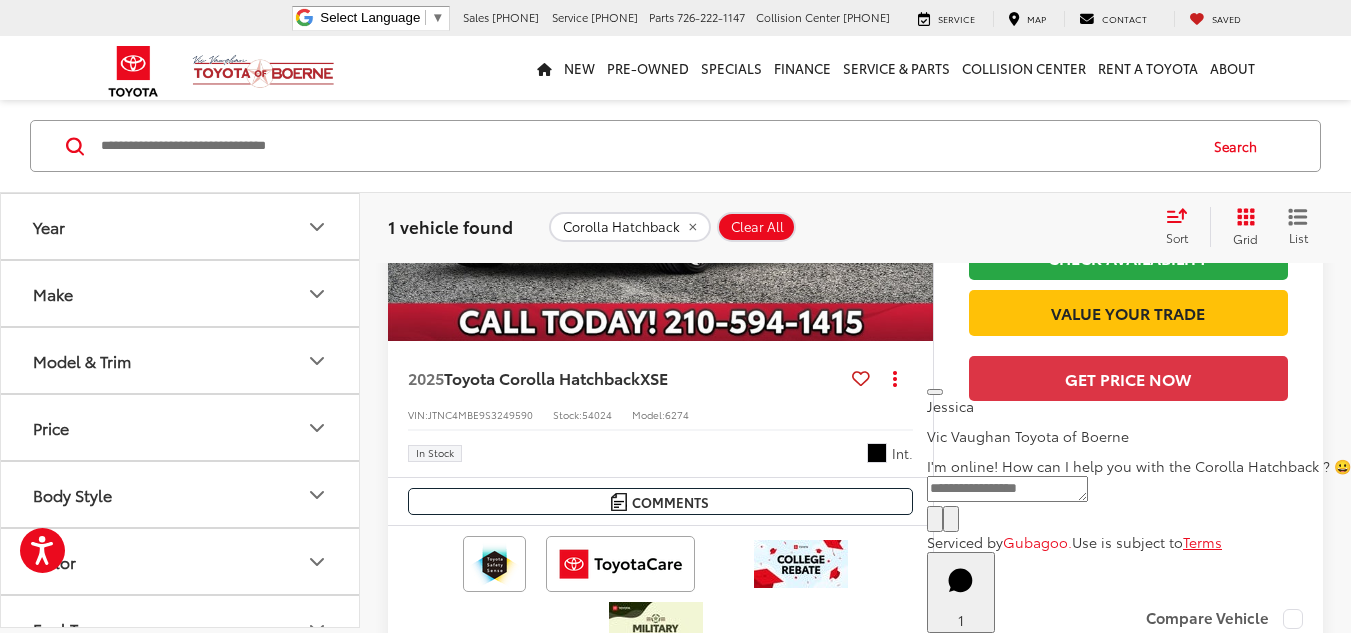 click at bounding box center (661, 136) 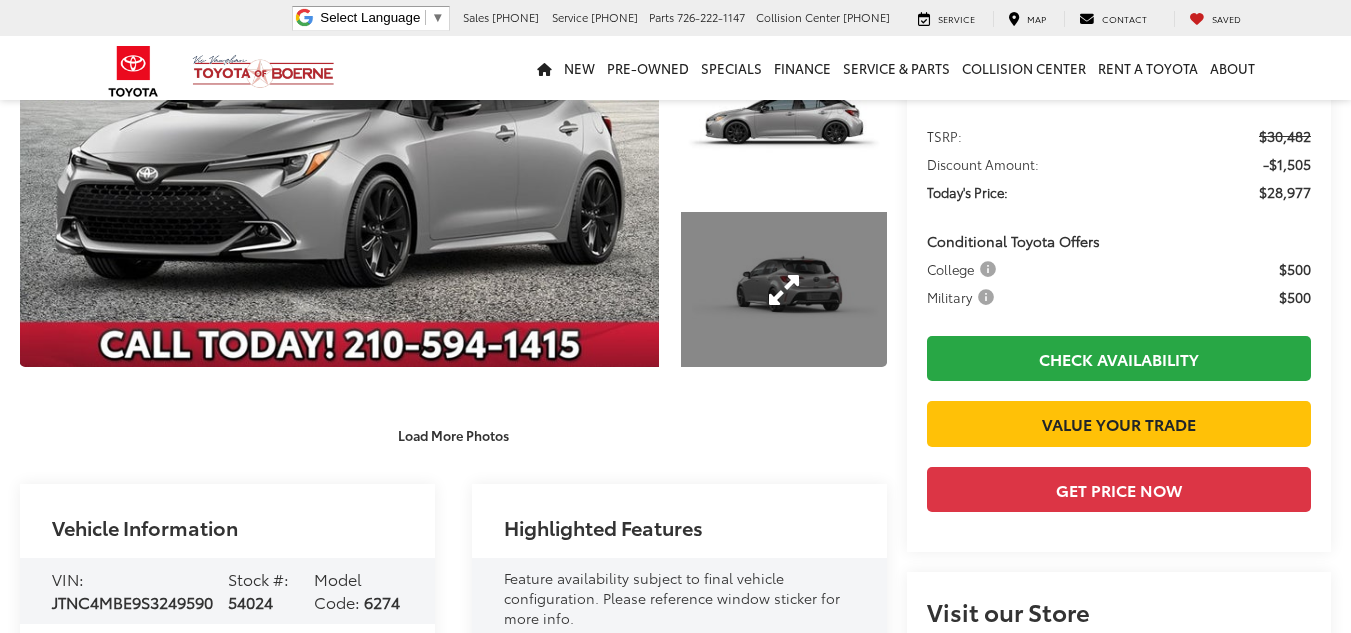 scroll, scrollTop: 0, scrollLeft: 0, axis: both 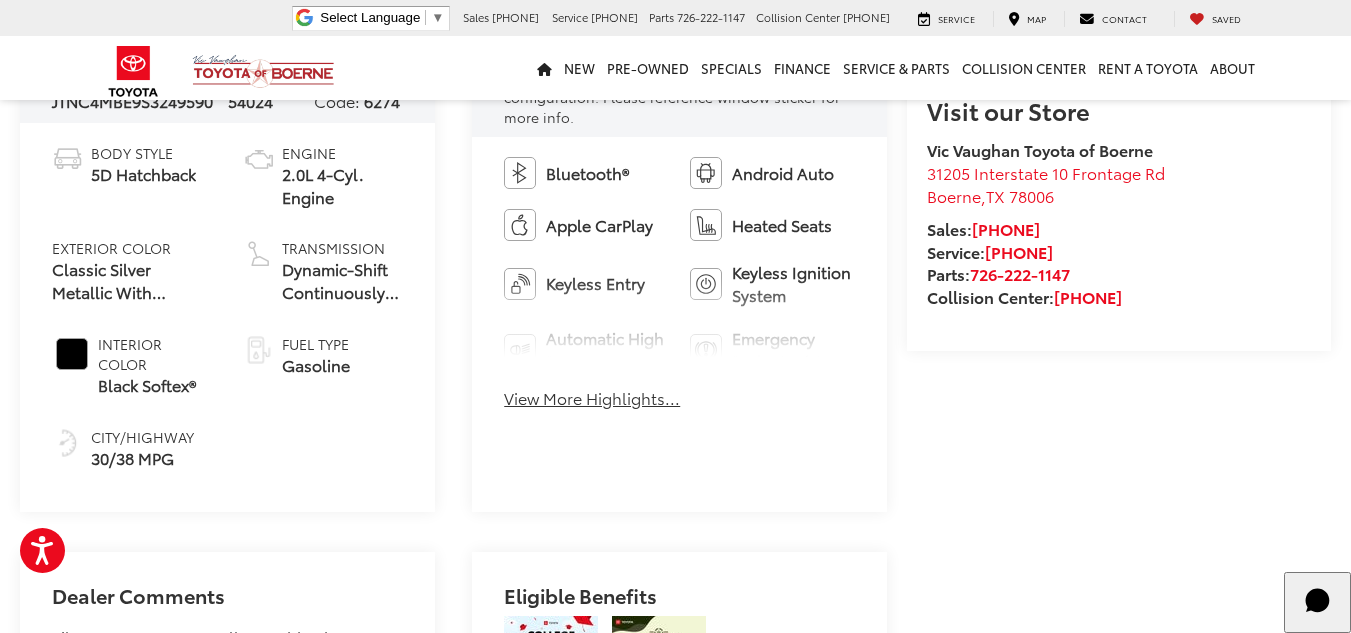 click on "View More Highlights..." at bounding box center [592, 398] 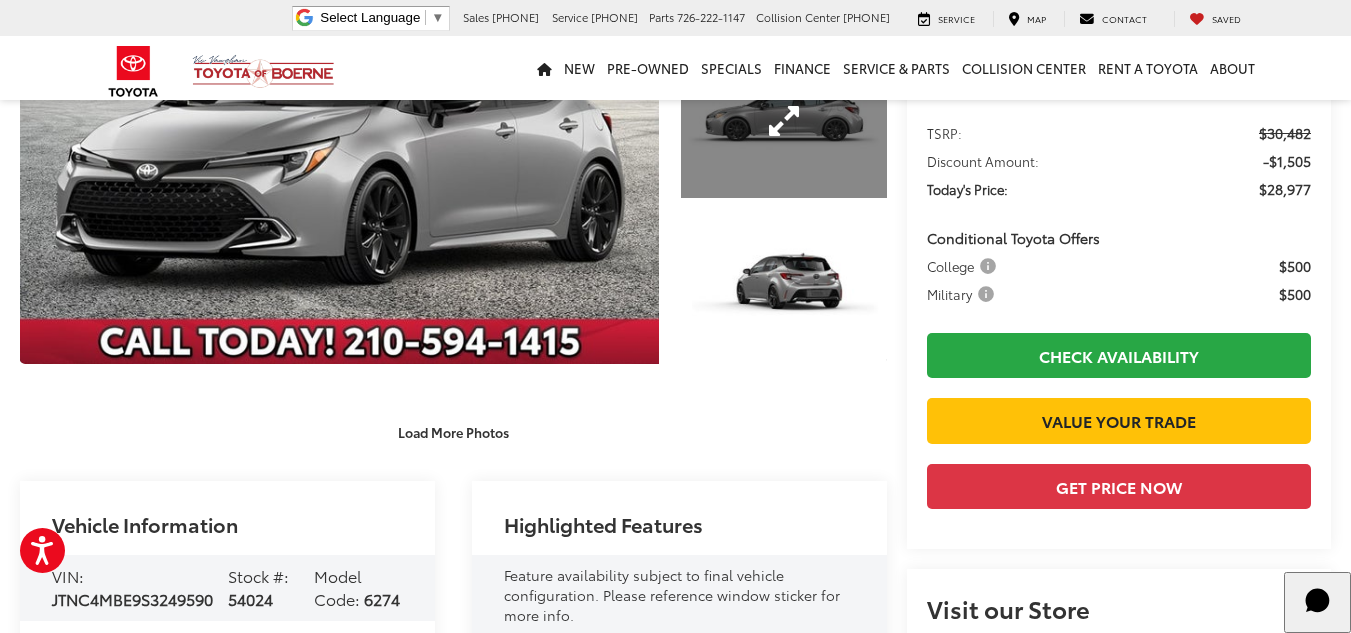 scroll, scrollTop: 0, scrollLeft: 0, axis: both 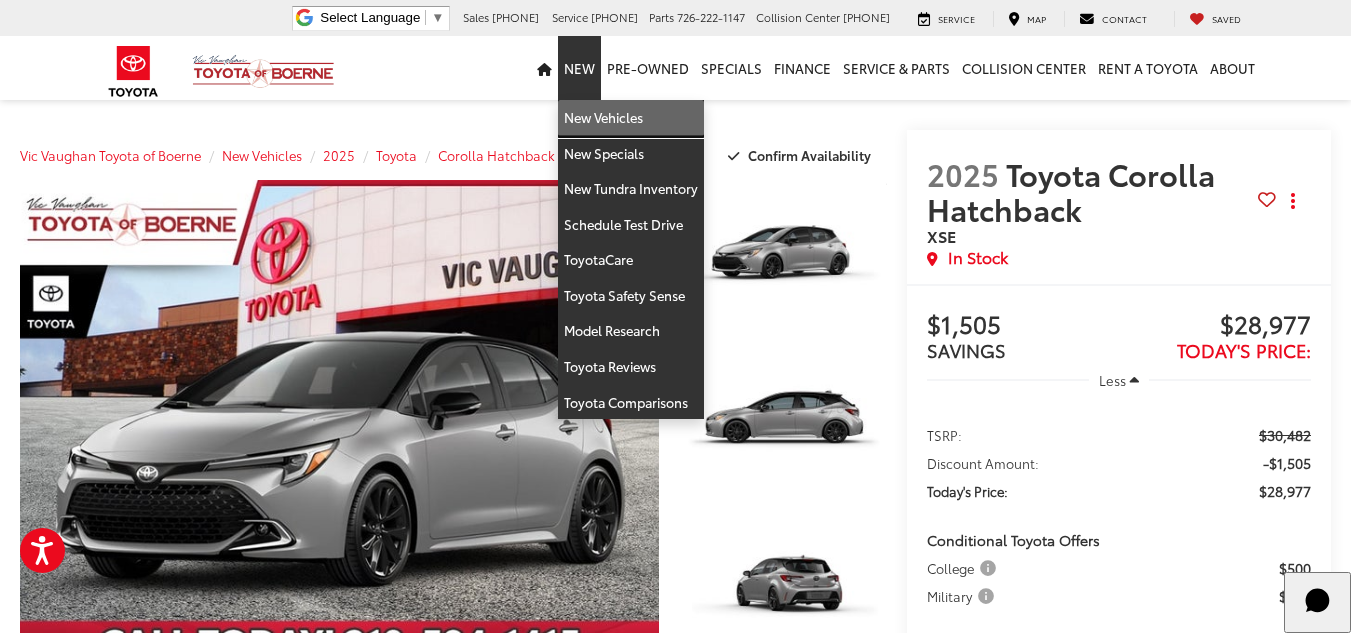 click on "New Vehicles" at bounding box center [631, 118] 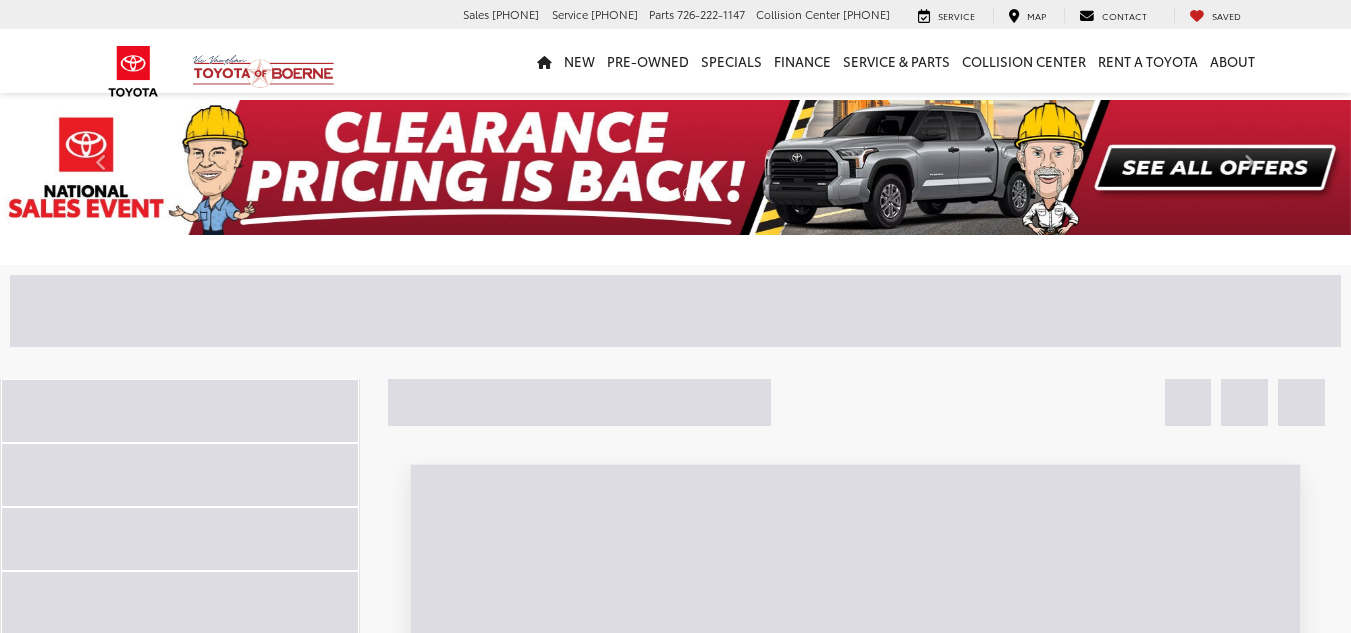 scroll, scrollTop: 0, scrollLeft: 0, axis: both 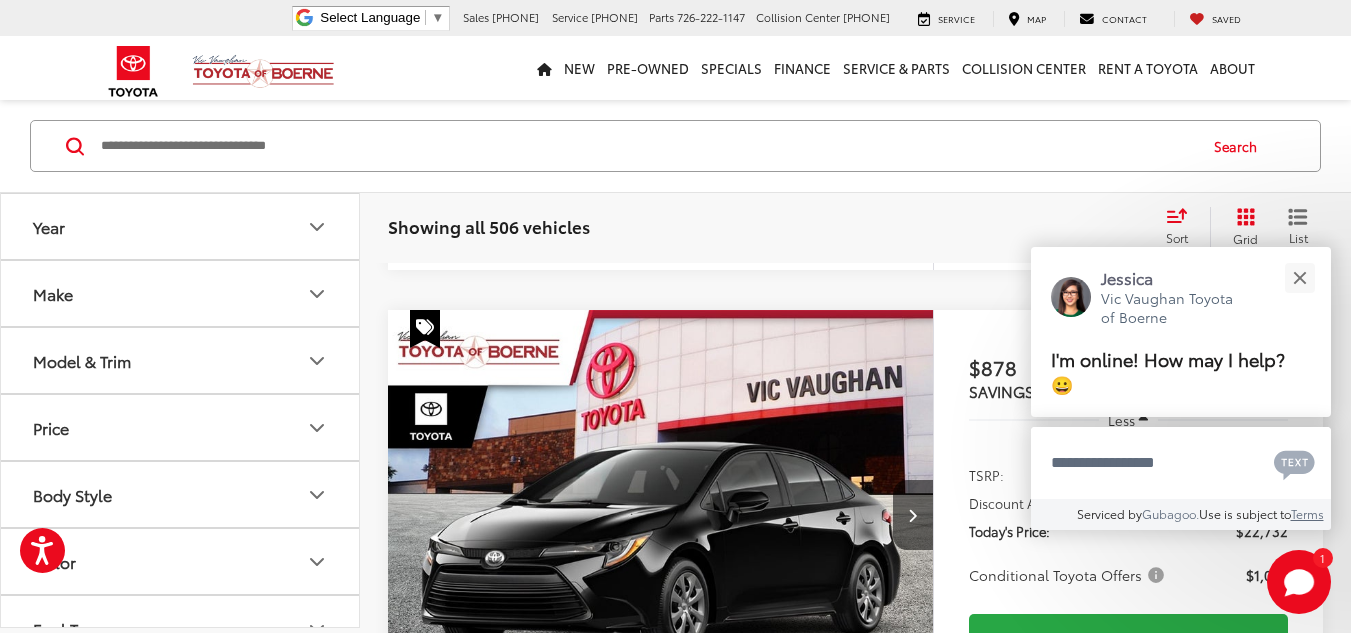 click on "Model & Trim" at bounding box center [181, 360] 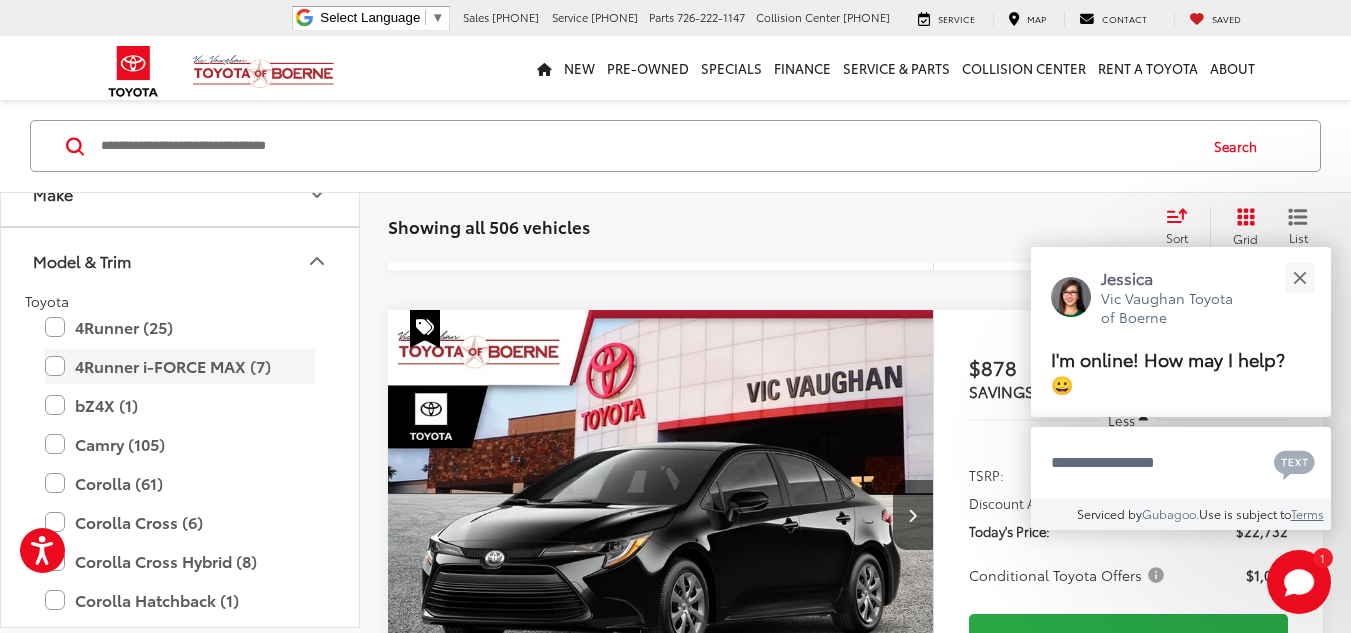 scroll, scrollTop: 200, scrollLeft: 0, axis: vertical 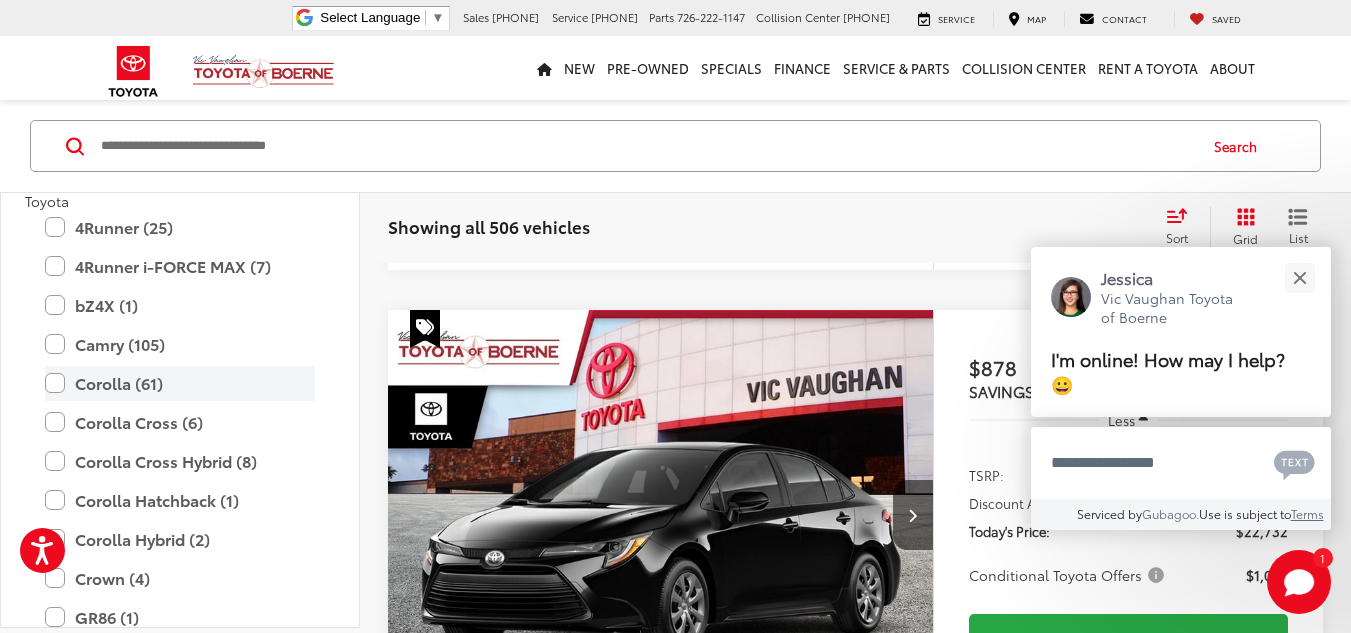 click on "Corolla (61)" at bounding box center (180, 383) 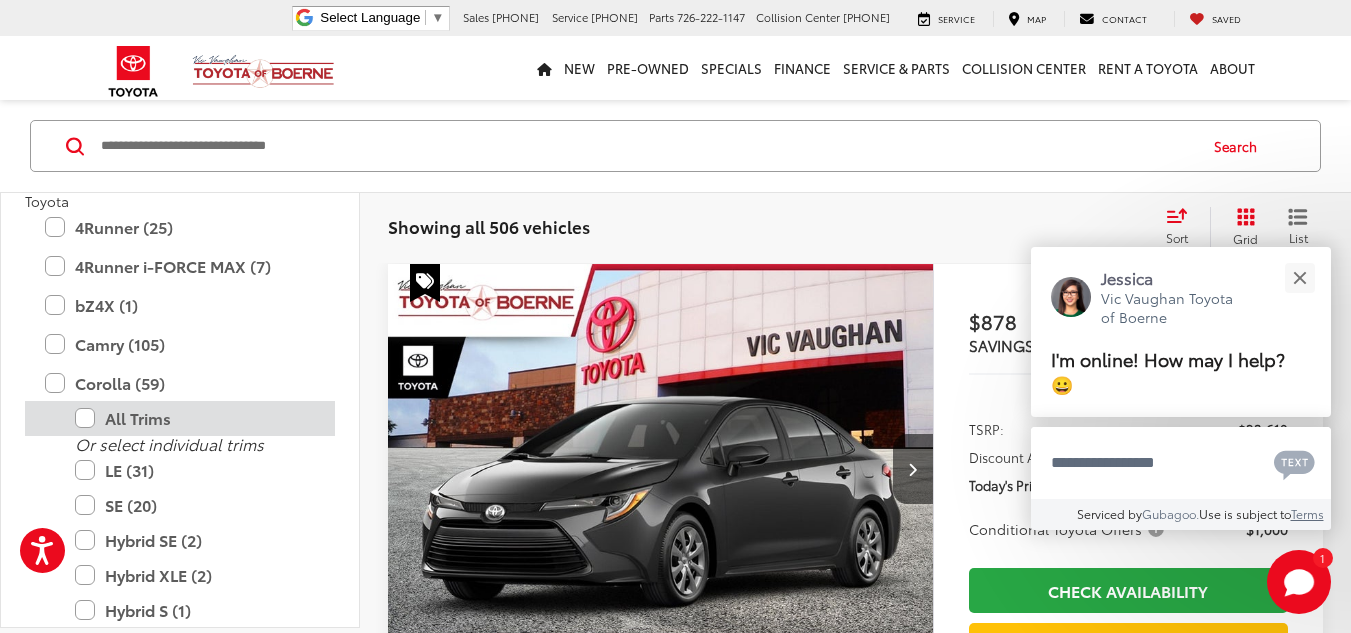 scroll, scrollTop: 165, scrollLeft: 0, axis: vertical 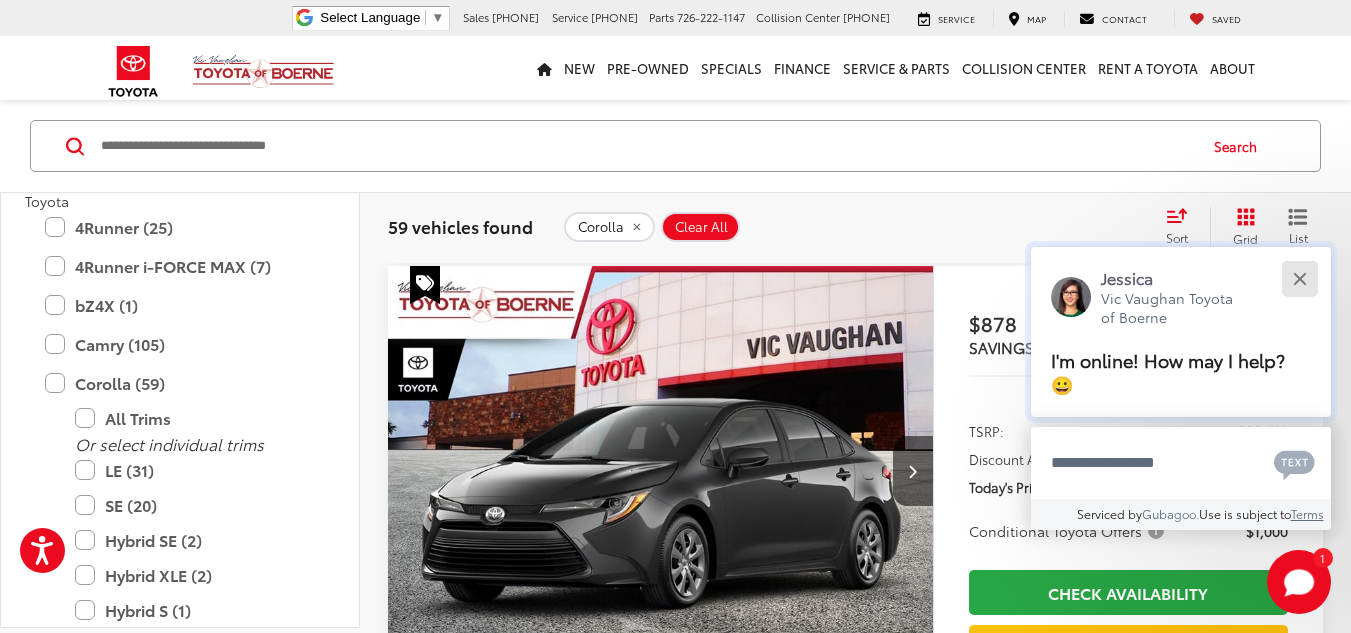 click at bounding box center [1299, 278] 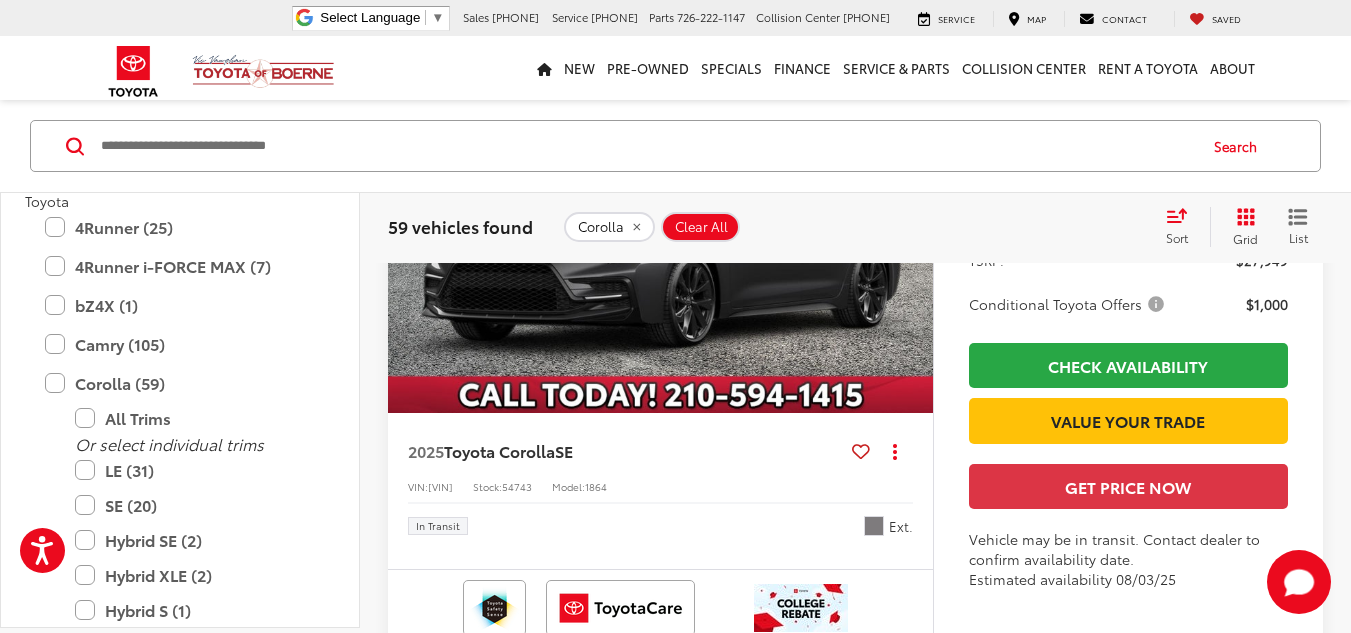 scroll, scrollTop: 8865, scrollLeft: 0, axis: vertical 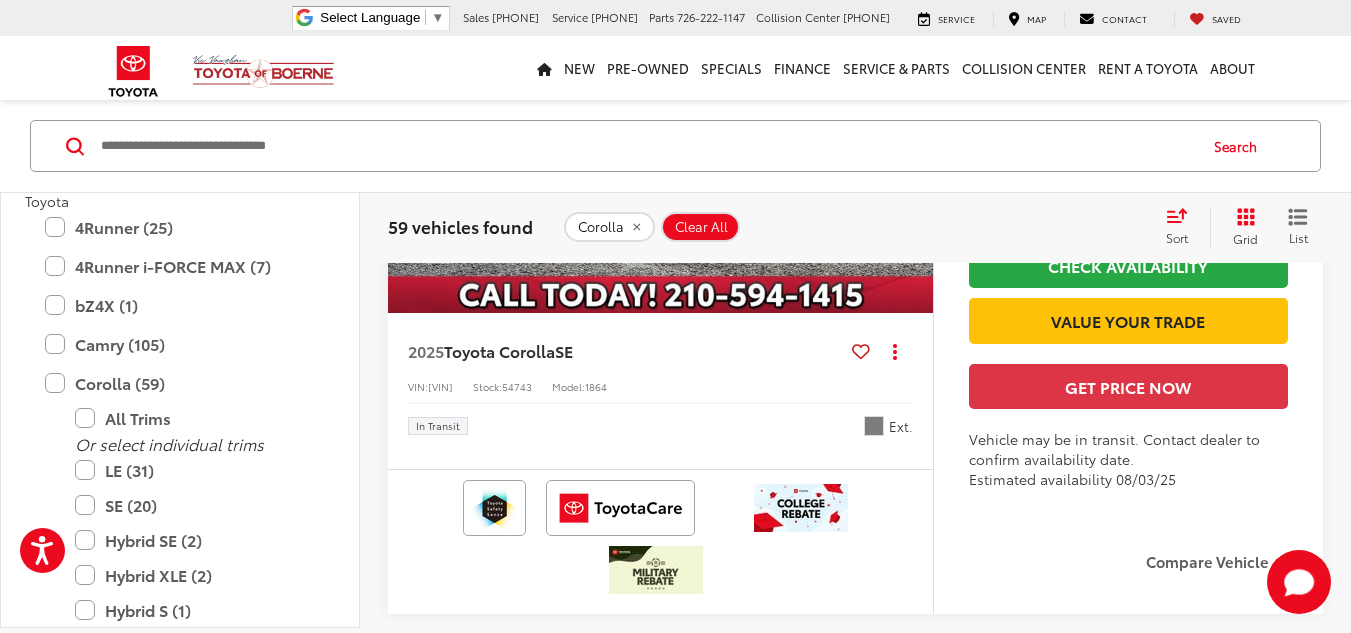click at bounding box center [661, 109] 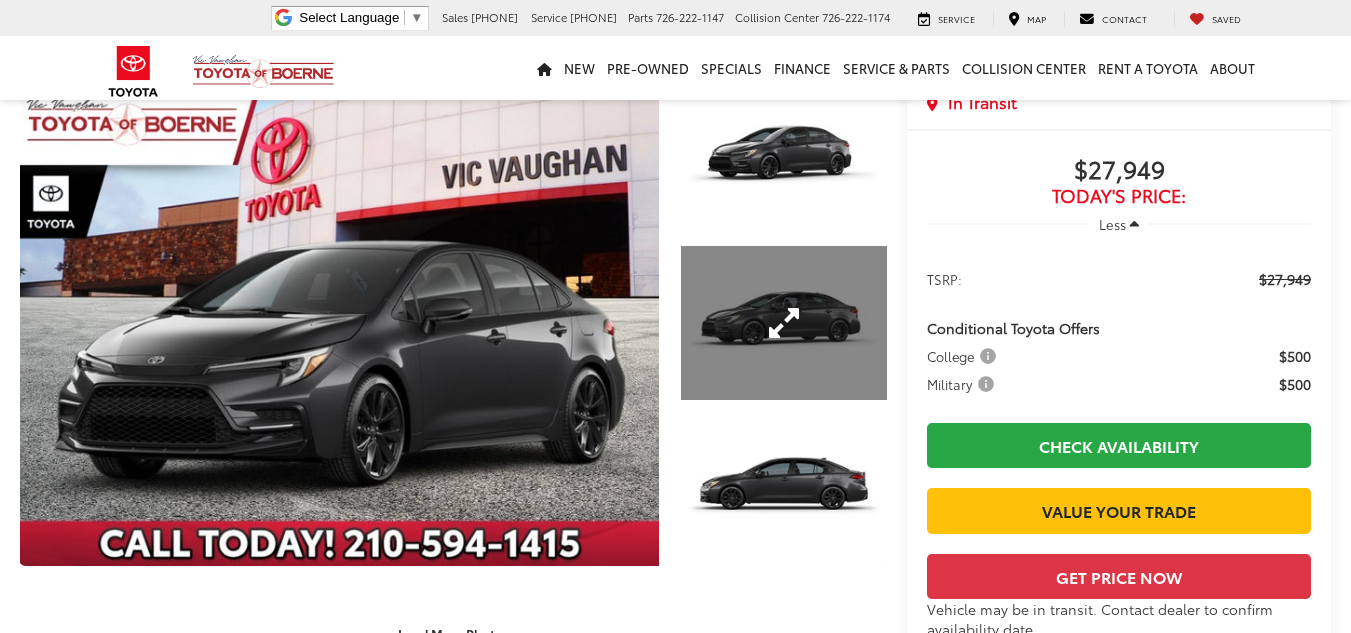 scroll, scrollTop: 199, scrollLeft: 0, axis: vertical 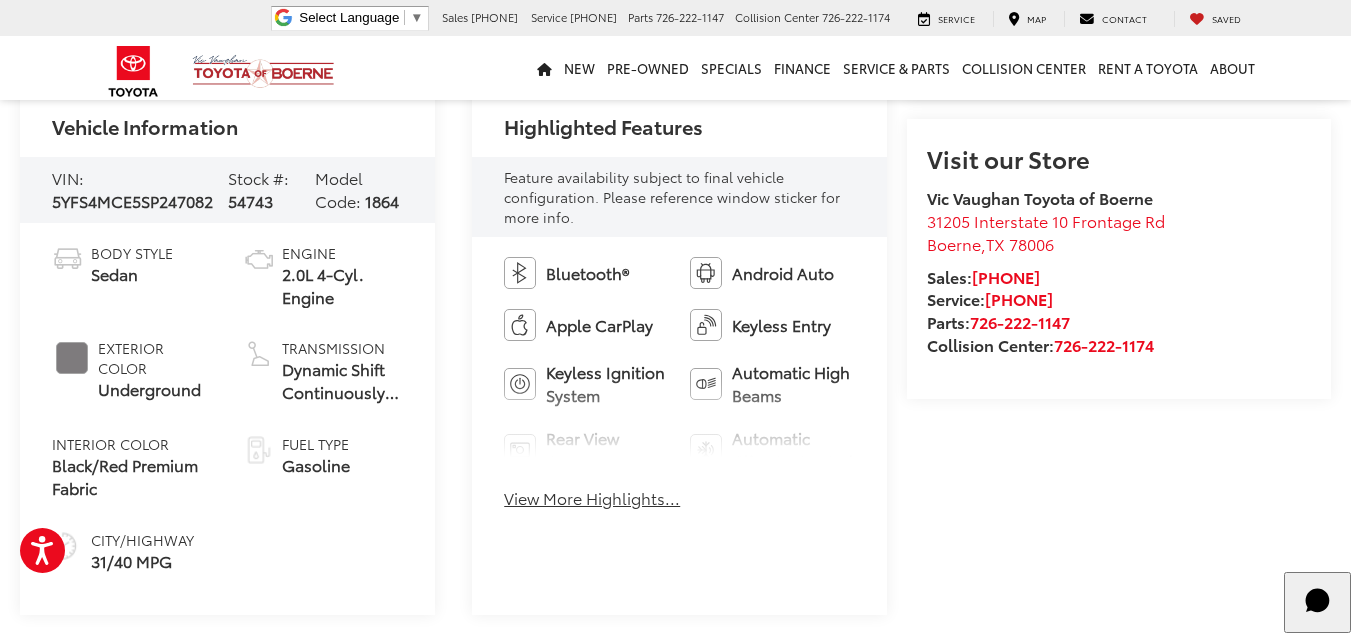 click on "View More Highlights..." at bounding box center (592, 498) 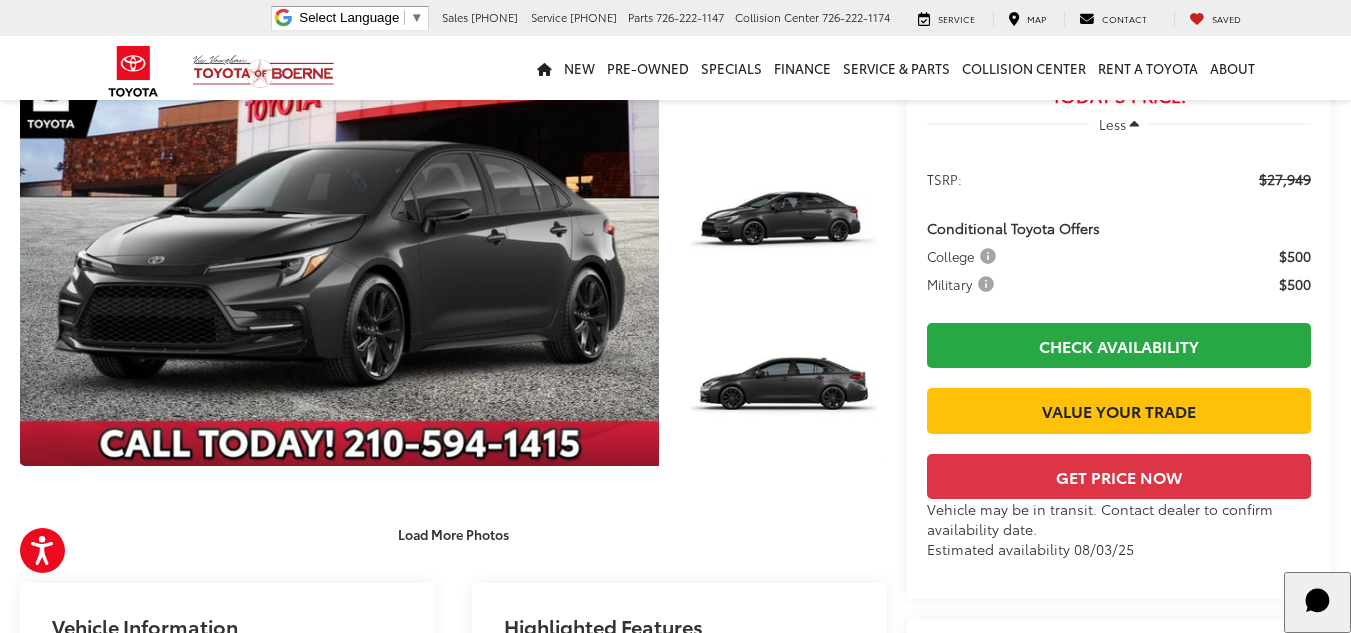 scroll, scrollTop: 0, scrollLeft: 0, axis: both 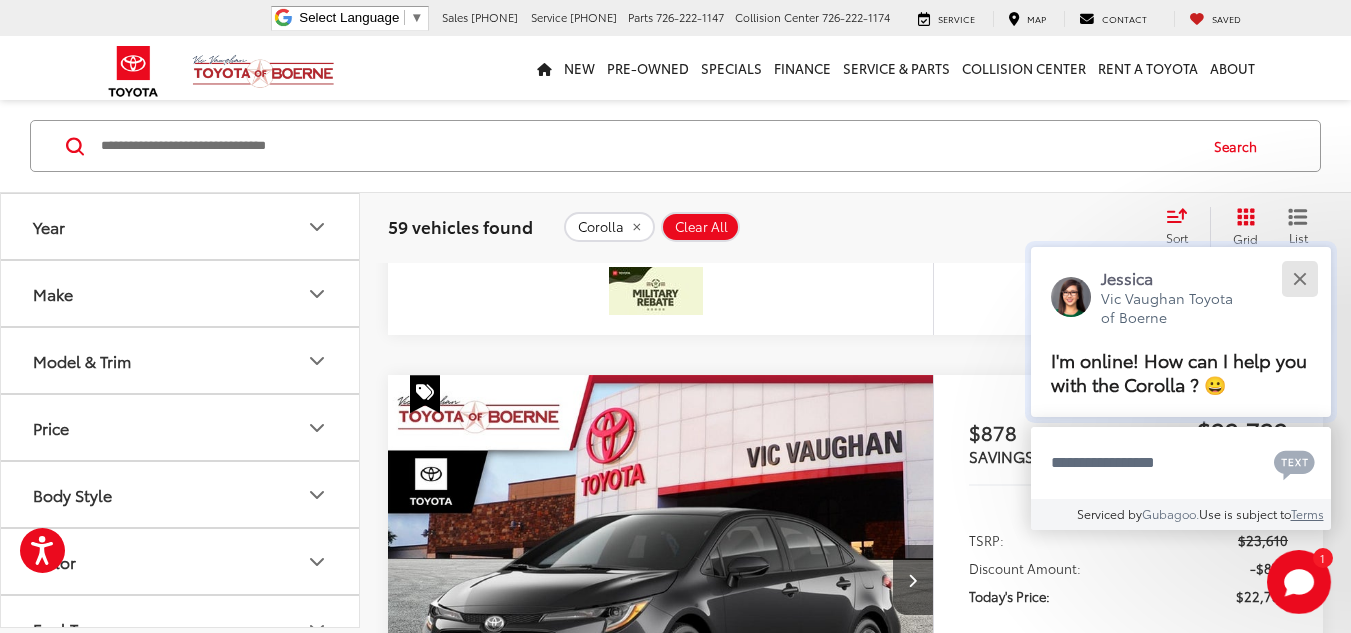 click at bounding box center [1299, 278] 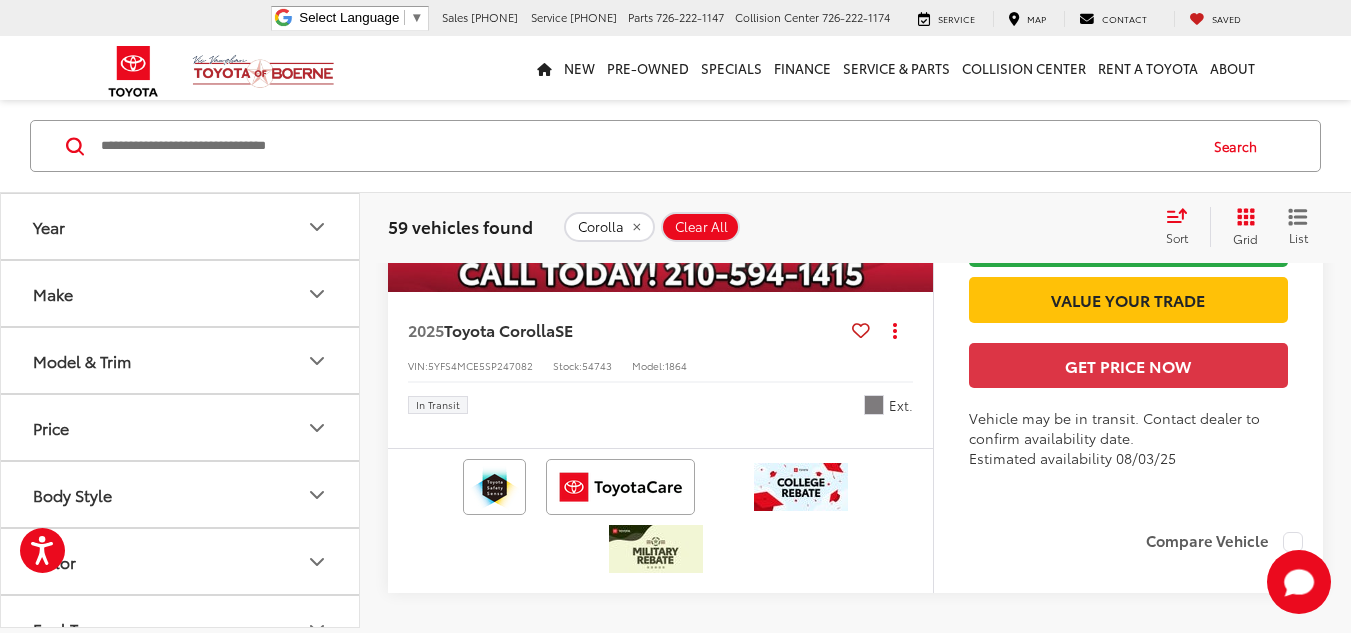 scroll, scrollTop: 8814, scrollLeft: 0, axis: vertical 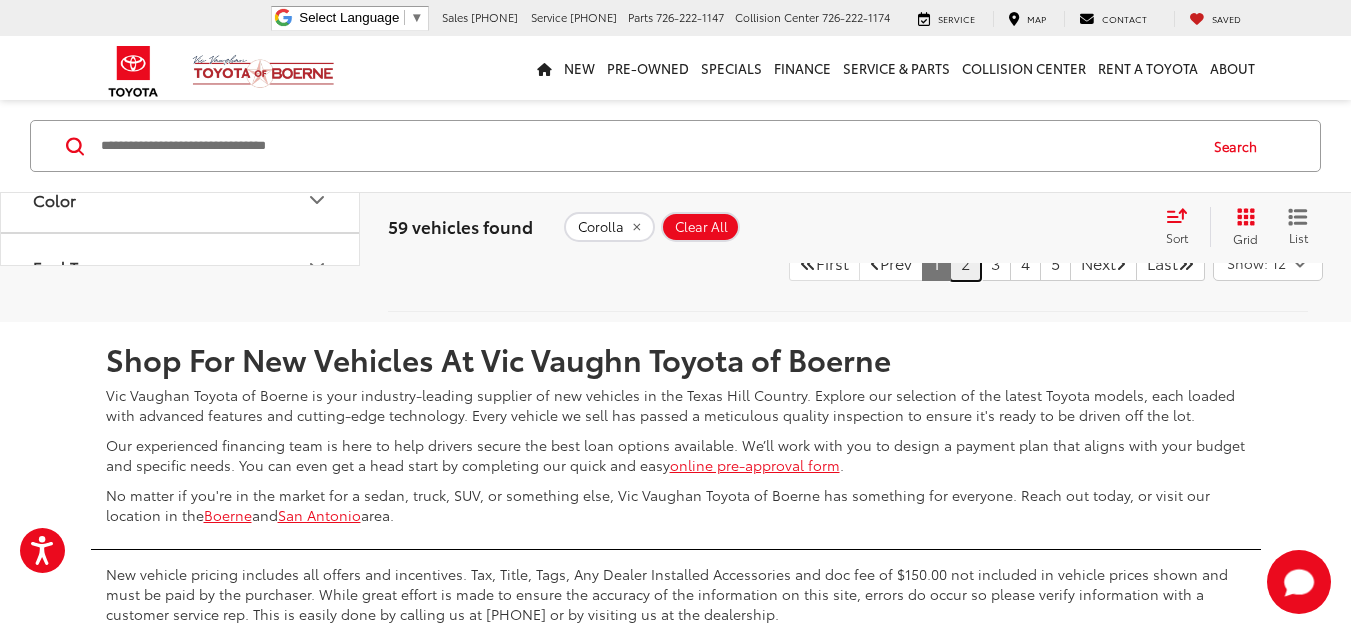 click on "2" at bounding box center (965, 263) 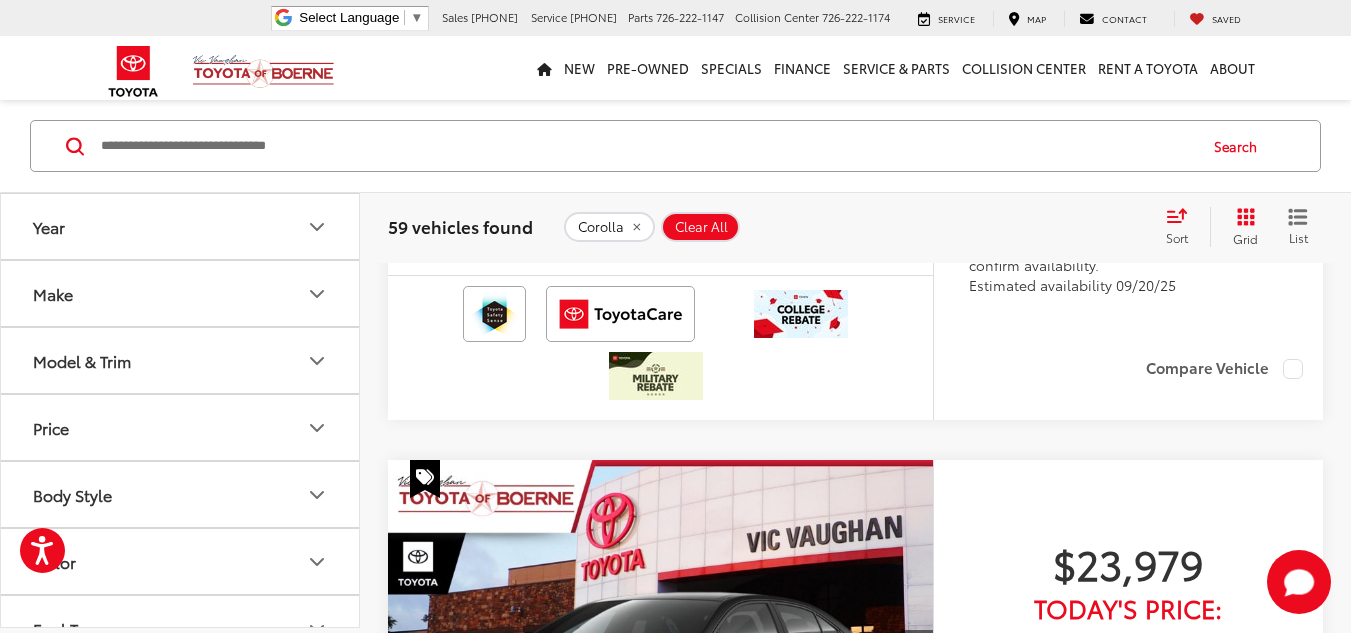 scroll, scrollTop: 6065, scrollLeft: 0, axis: vertical 